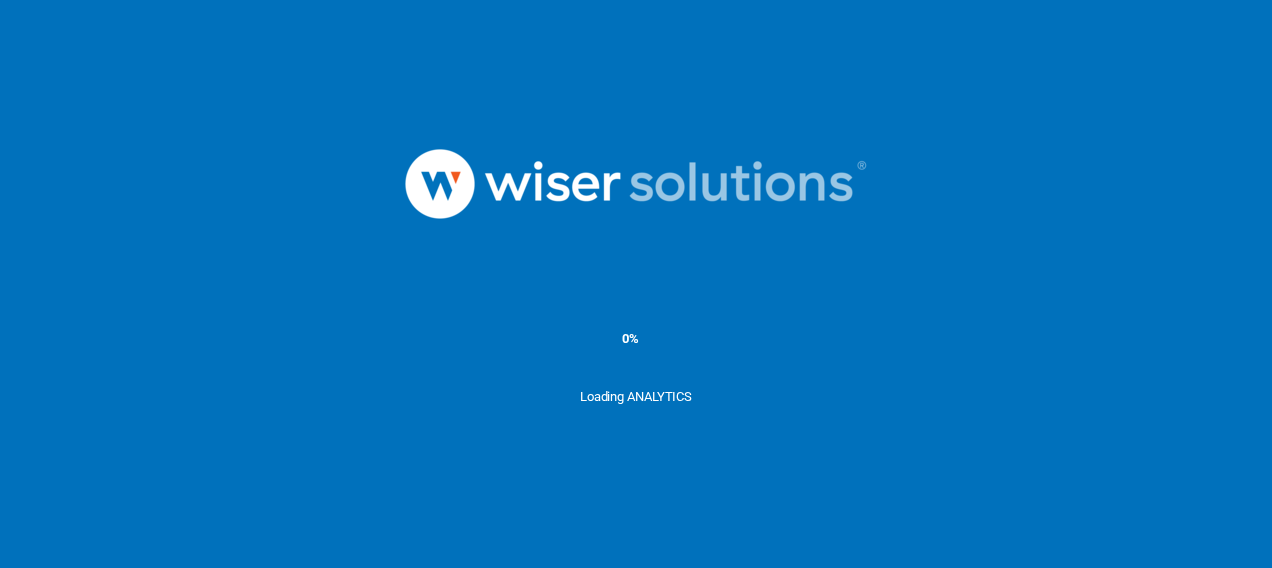 scroll, scrollTop: 0, scrollLeft: 0, axis: both 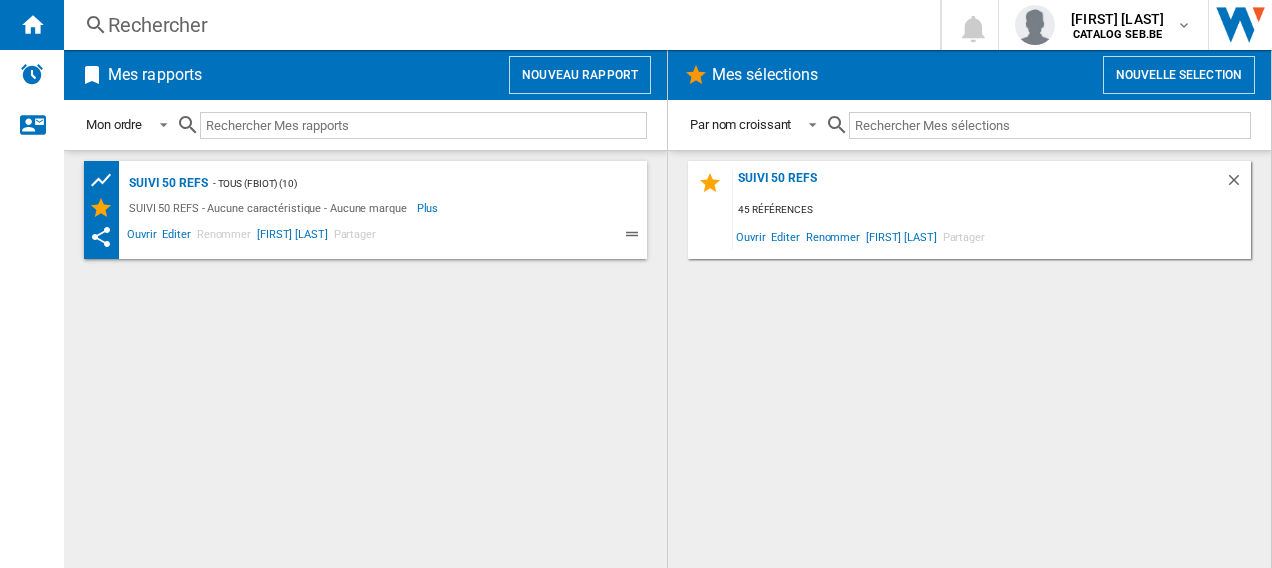 click on "Rechercher" at bounding box center (498, 25) 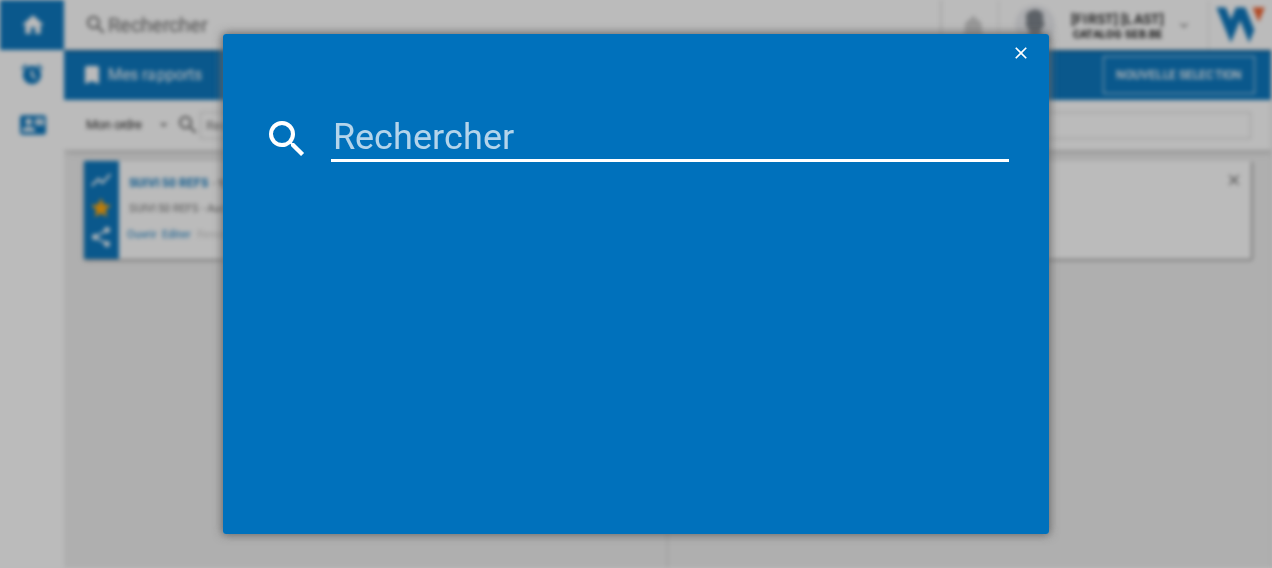 click at bounding box center (670, 138) 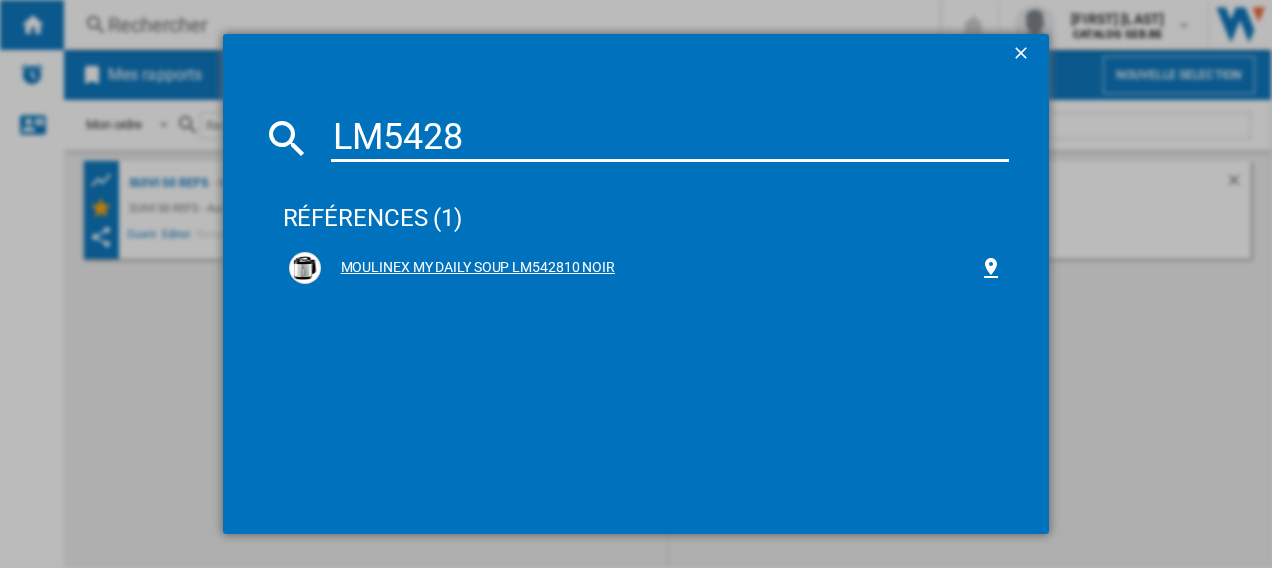 type on "LM5428" 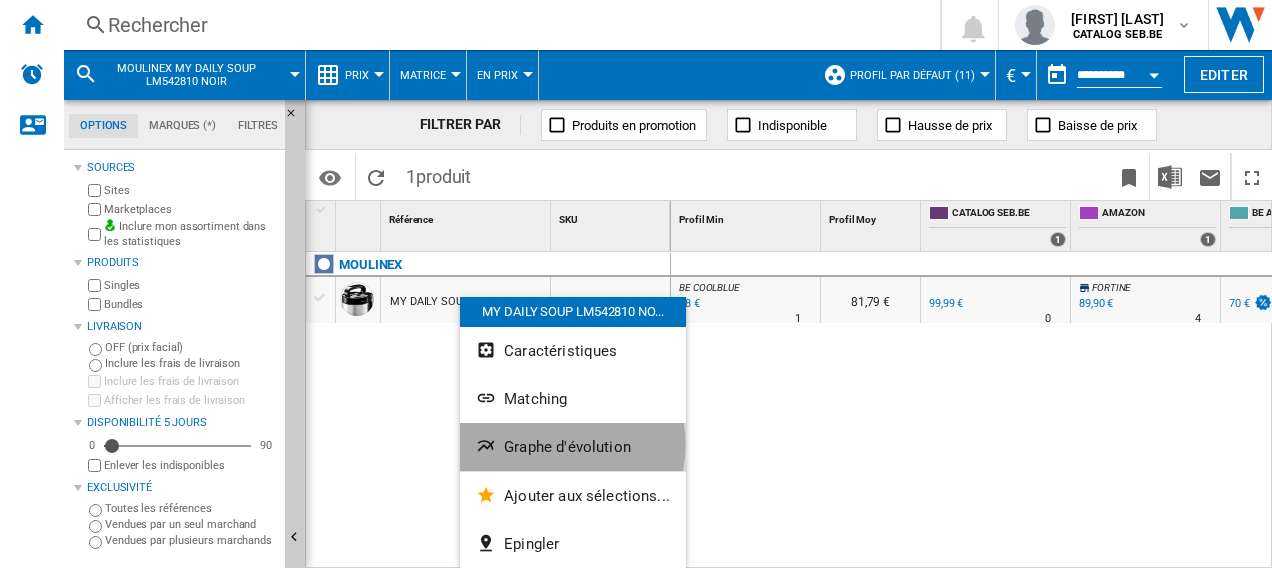 click on "Graphe d'évolution" at bounding box center (567, 447) 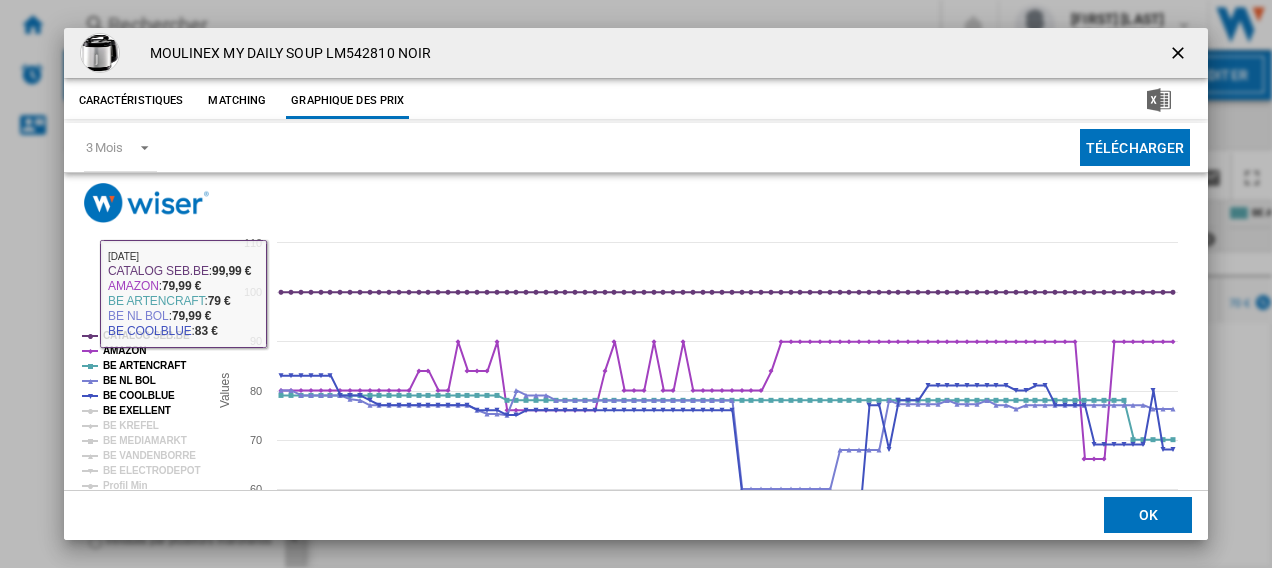 click on "BE EXELLENT" at bounding box center (137, 410) 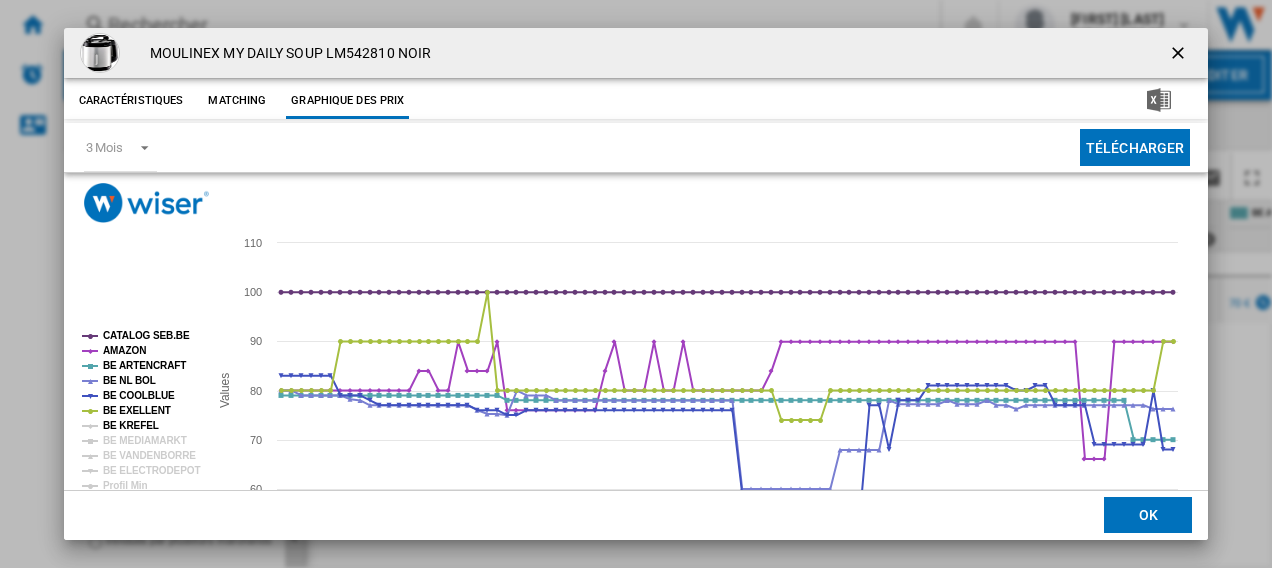click on "BE KREFEL" at bounding box center (131, 425) 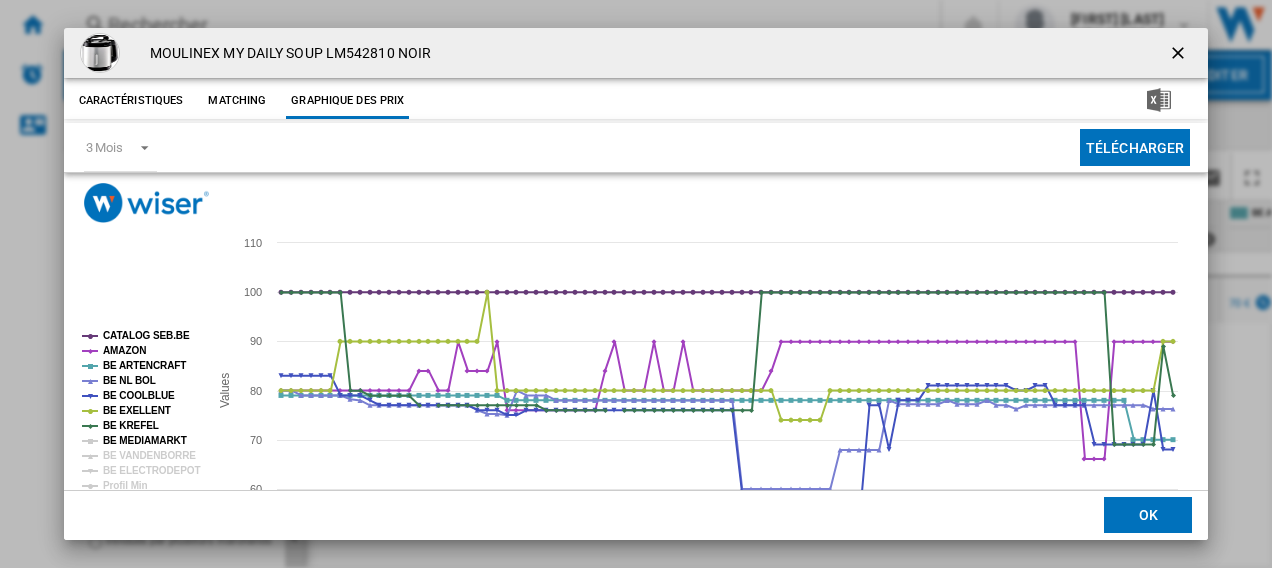 click on "BE MEDIAMARKT" at bounding box center (145, 440) 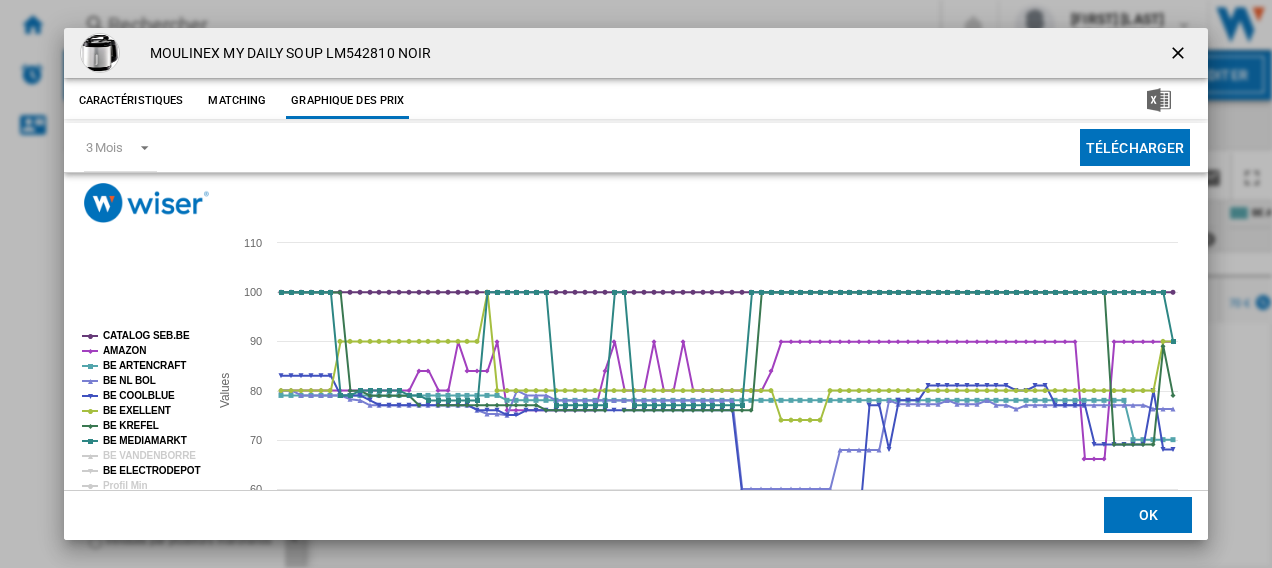 click on "BE VANDENBORRE" at bounding box center (149, 455) 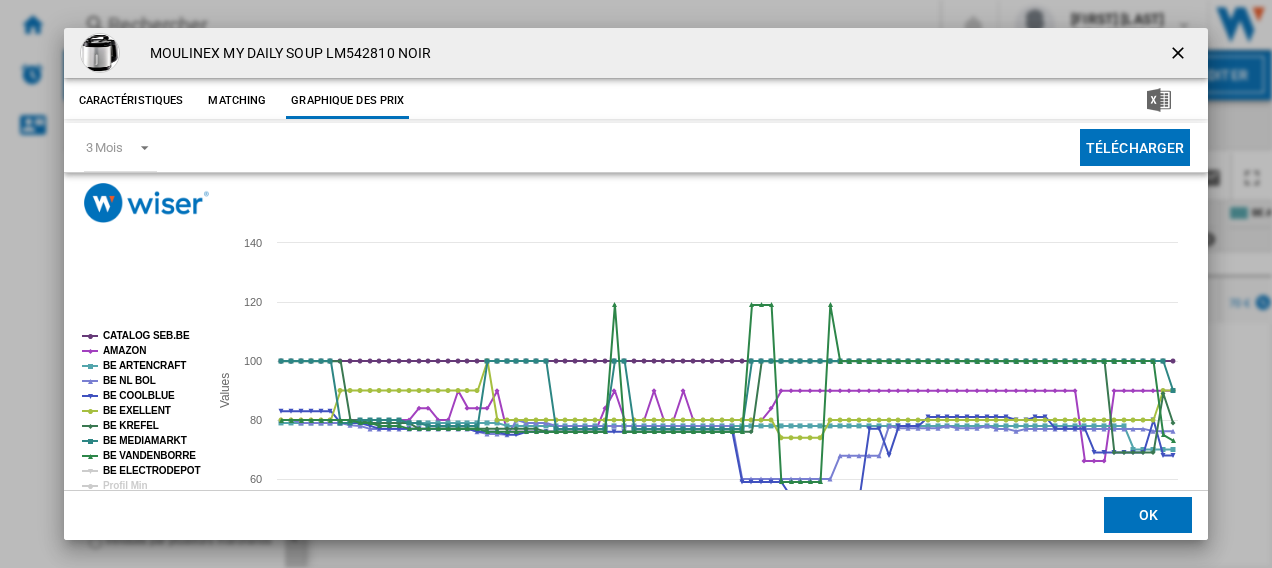 click on "BE ELECTRODEPOT" at bounding box center [151, 470] 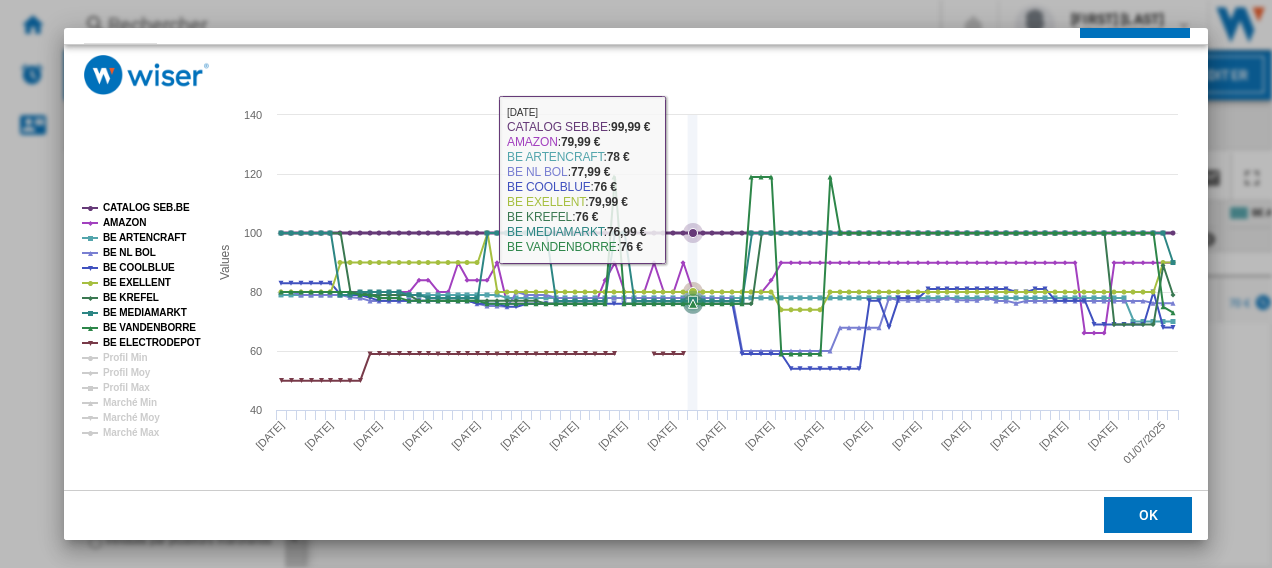 scroll, scrollTop: 132, scrollLeft: 0, axis: vertical 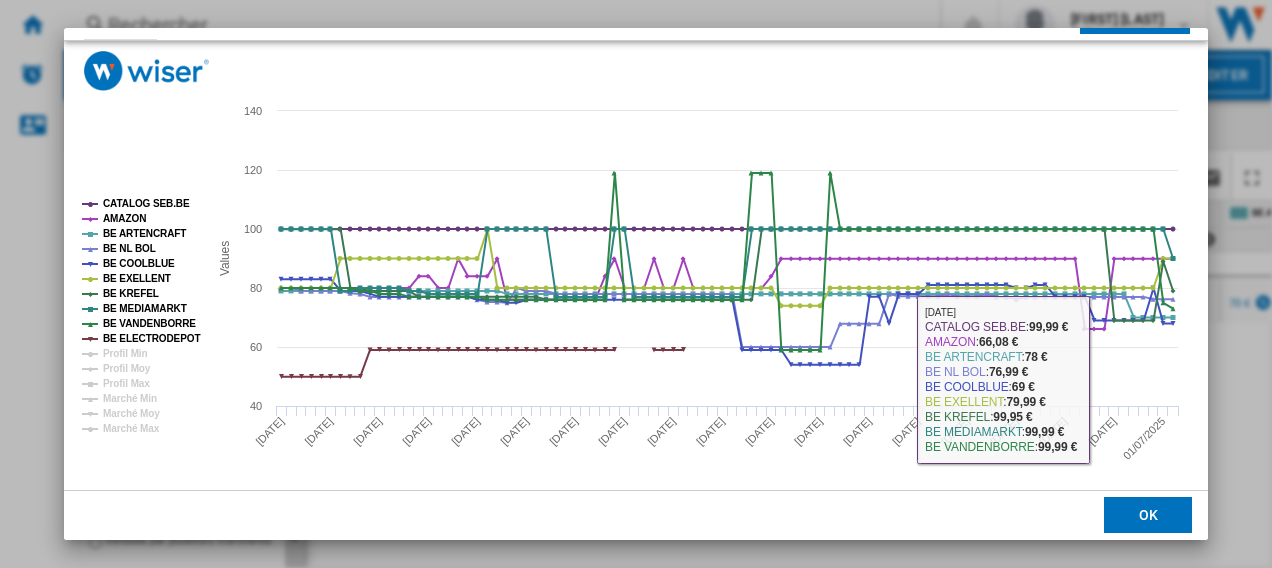 drag, startPoint x: 1132, startPoint y: 515, endPoint x: 1084, endPoint y: 428, distance: 99.36297 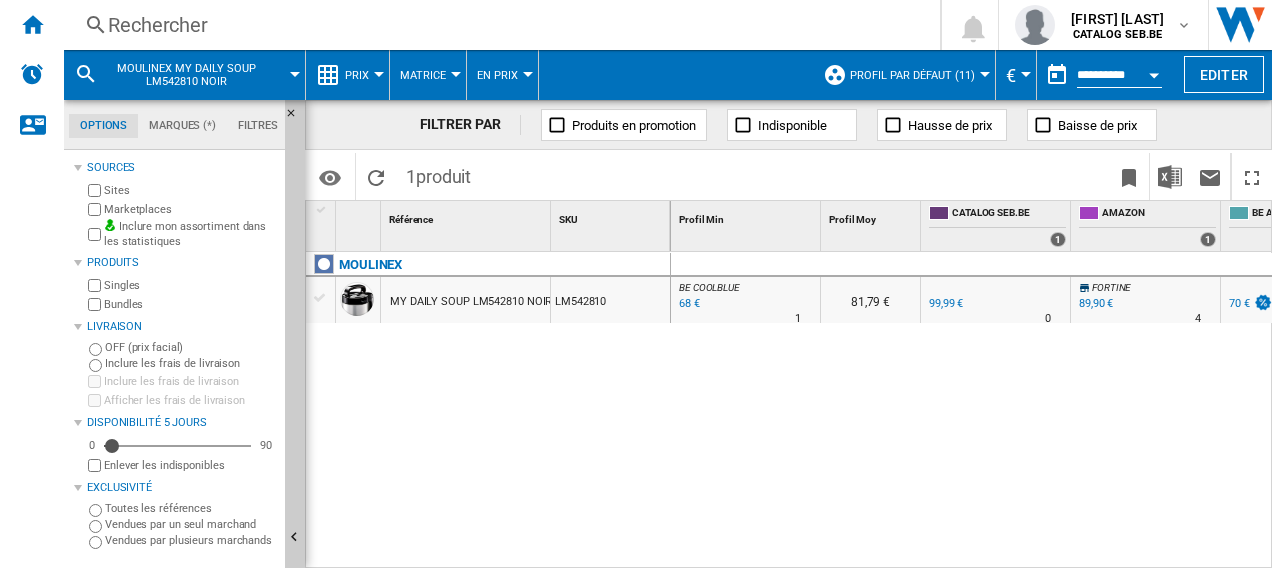 click on "Rechercher" at bounding box center [498, 25] 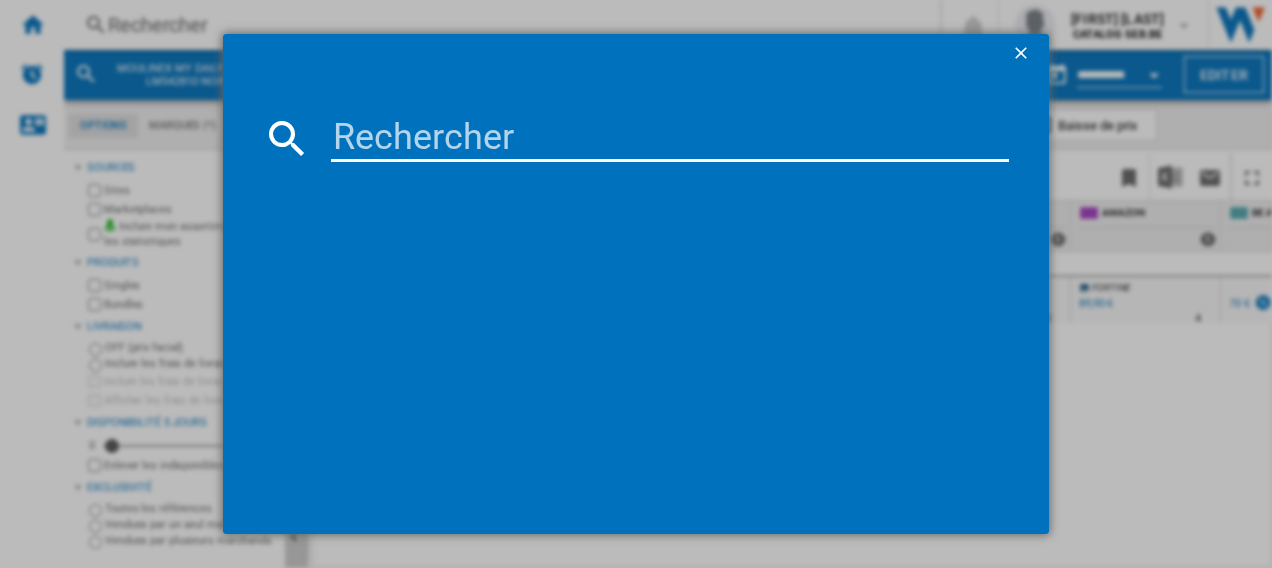 click at bounding box center (670, 138) 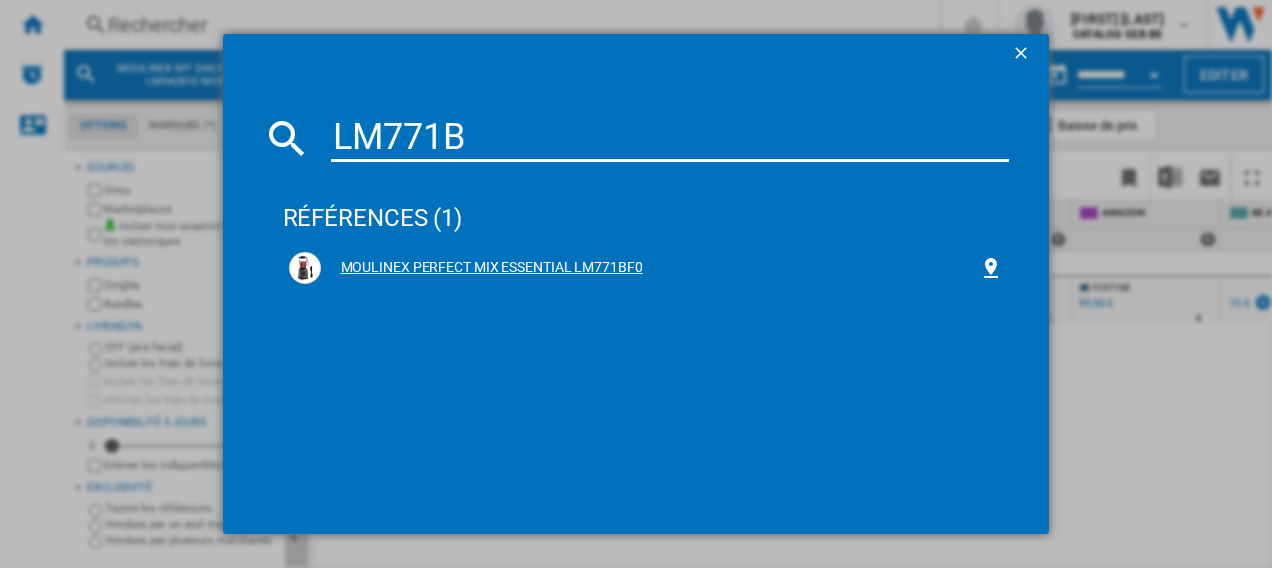 type on "LM771B" 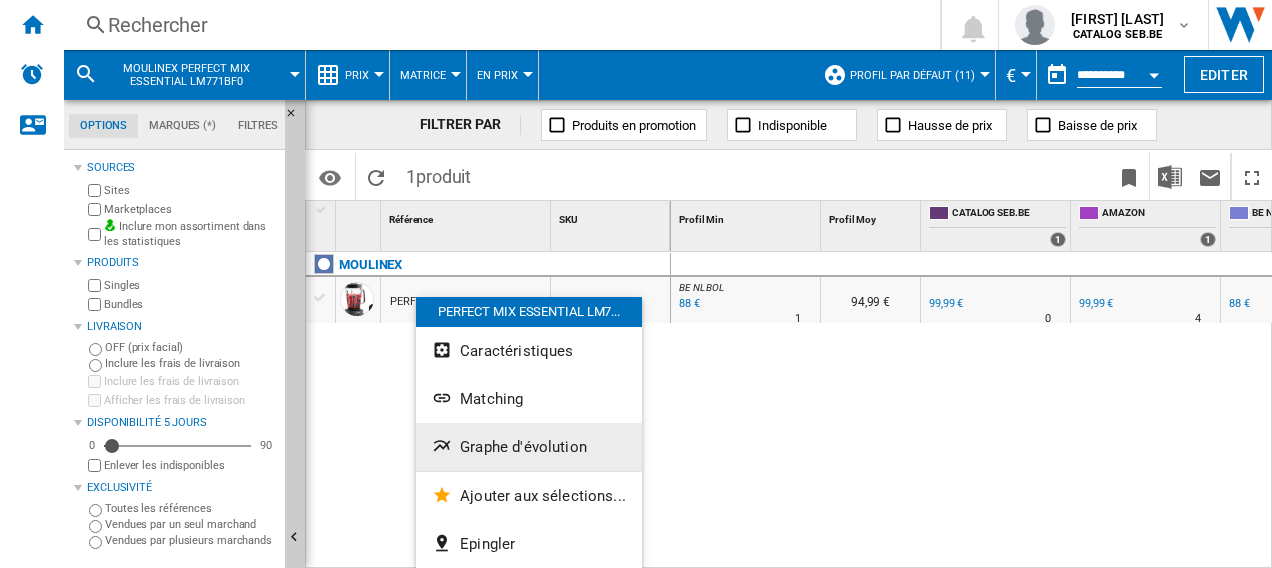 click on "Graphe d'évolution" at bounding box center [523, 447] 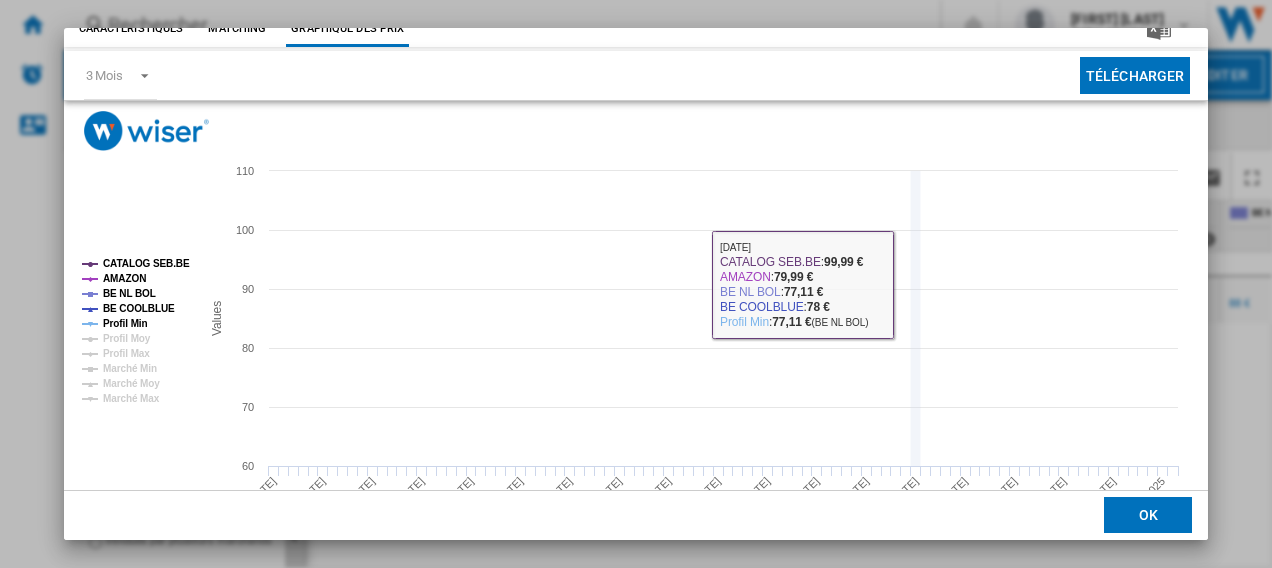 scroll, scrollTop: 100, scrollLeft: 0, axis: vertical 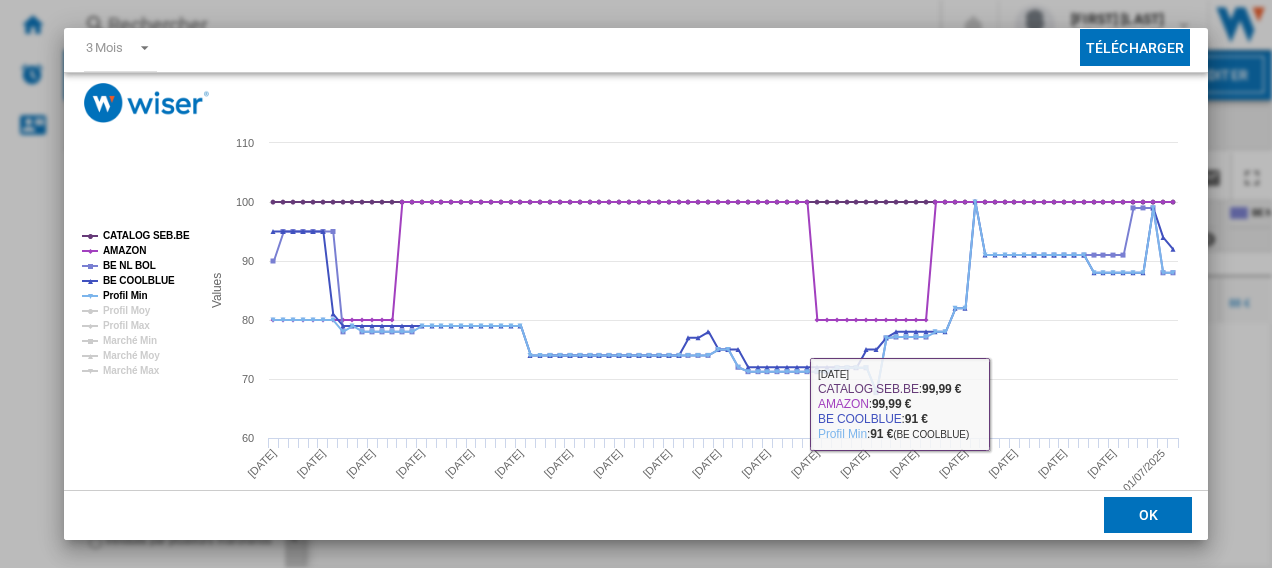 click on "OK" at bounding box center [1148, 515] 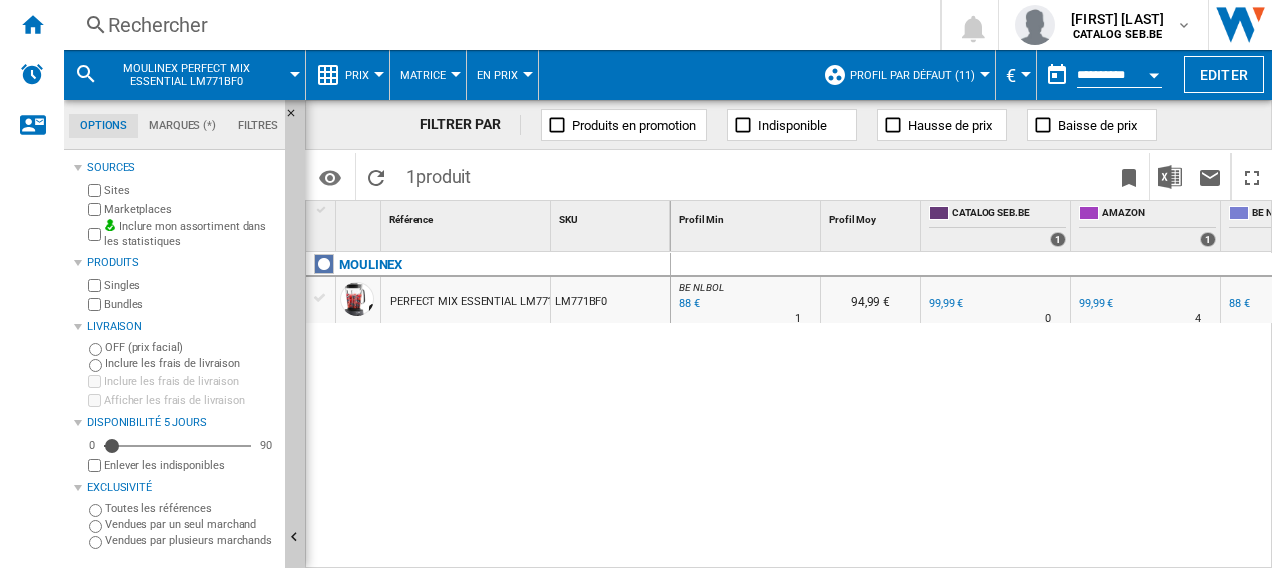 click on "Rechercher" at bounding box center (498, 25) 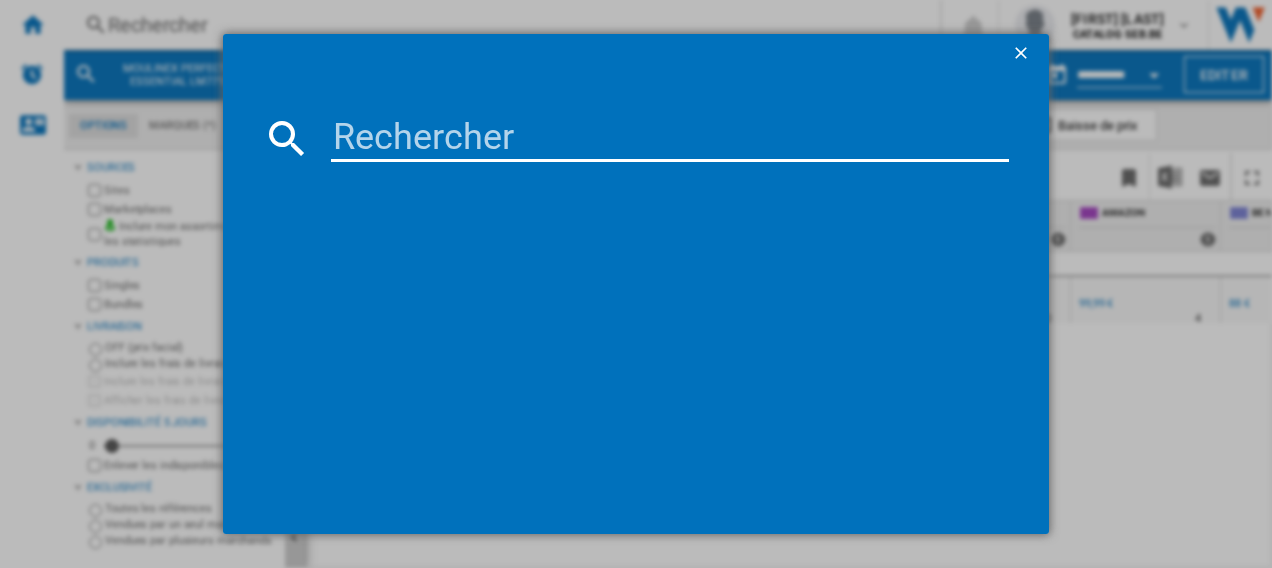 click at bounding box center (670, 138) 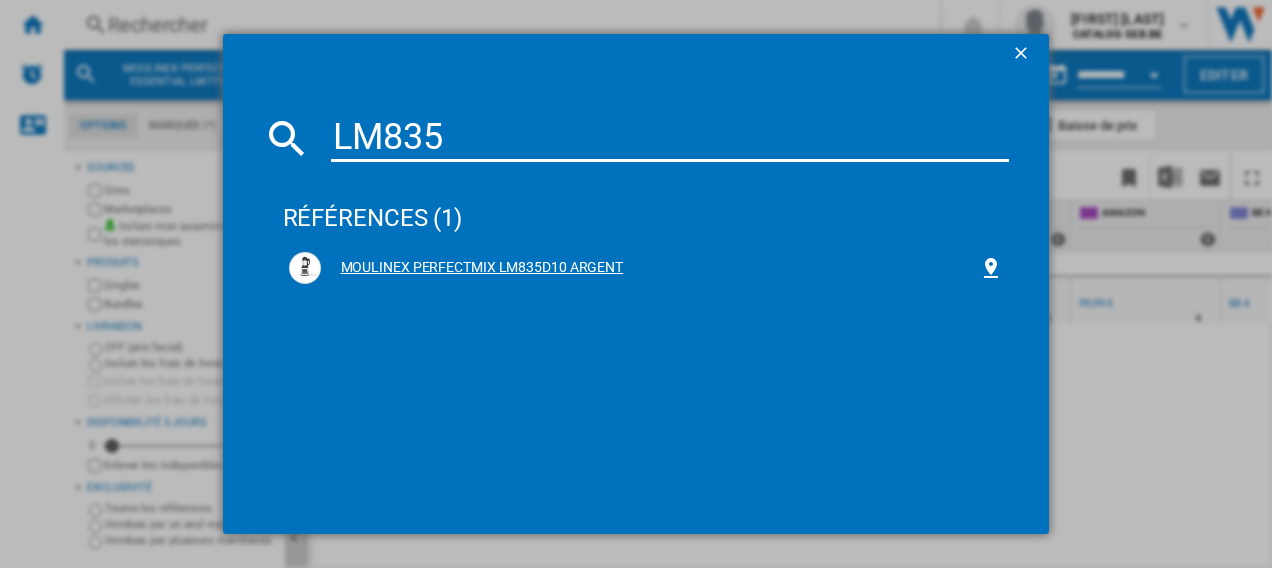 type on "LM835" 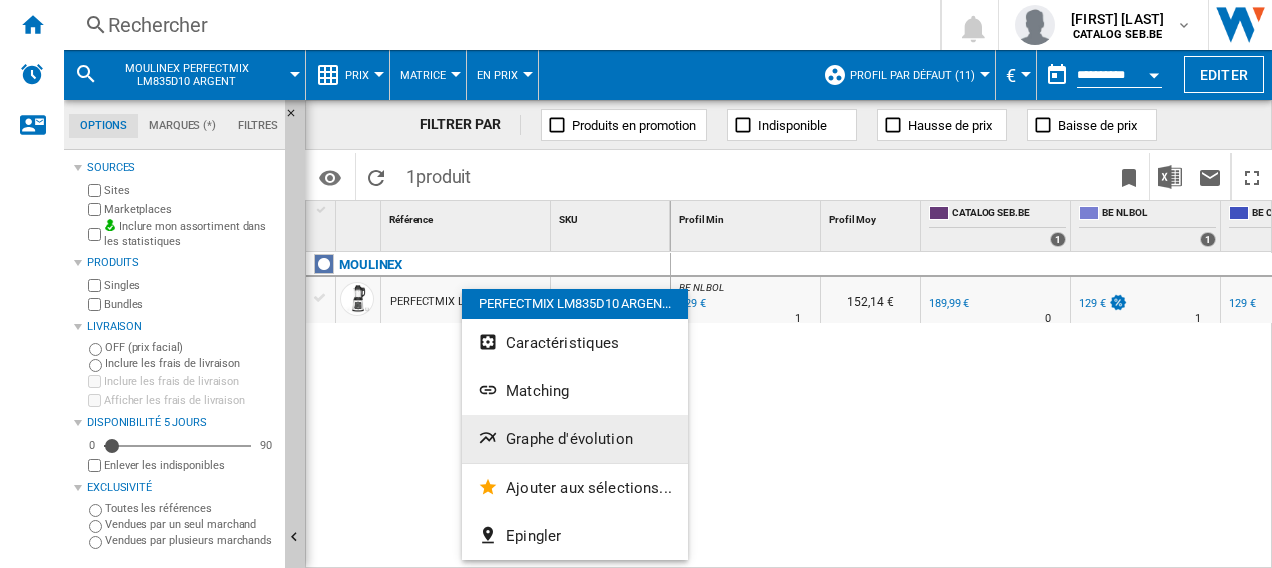 click on "Graphe d'évolution" at bounding box center [569, 439] 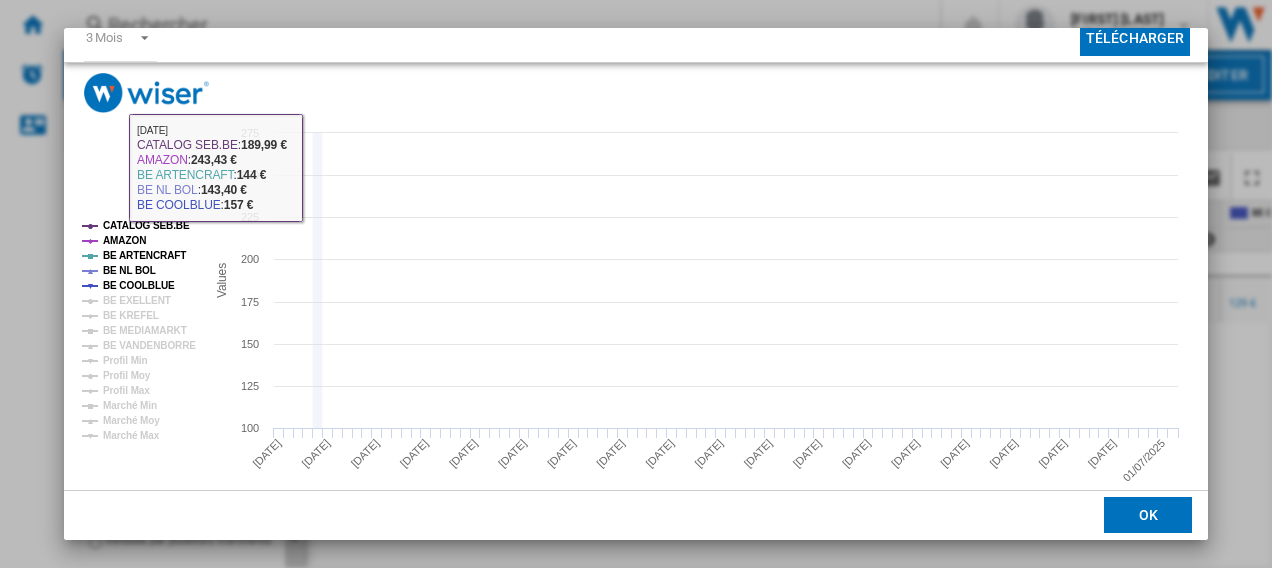 scroll, scrollTop: 132, scrollLeft: 0, axis: vertical 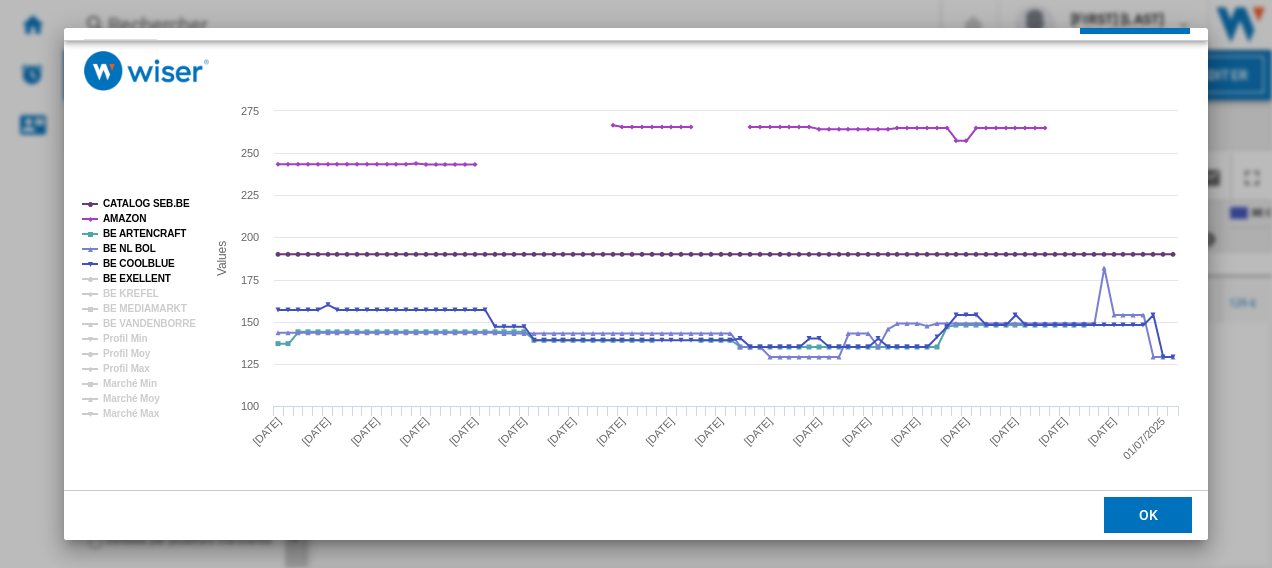 click on "BE EXELLENT" at bounding box center [137, 278] 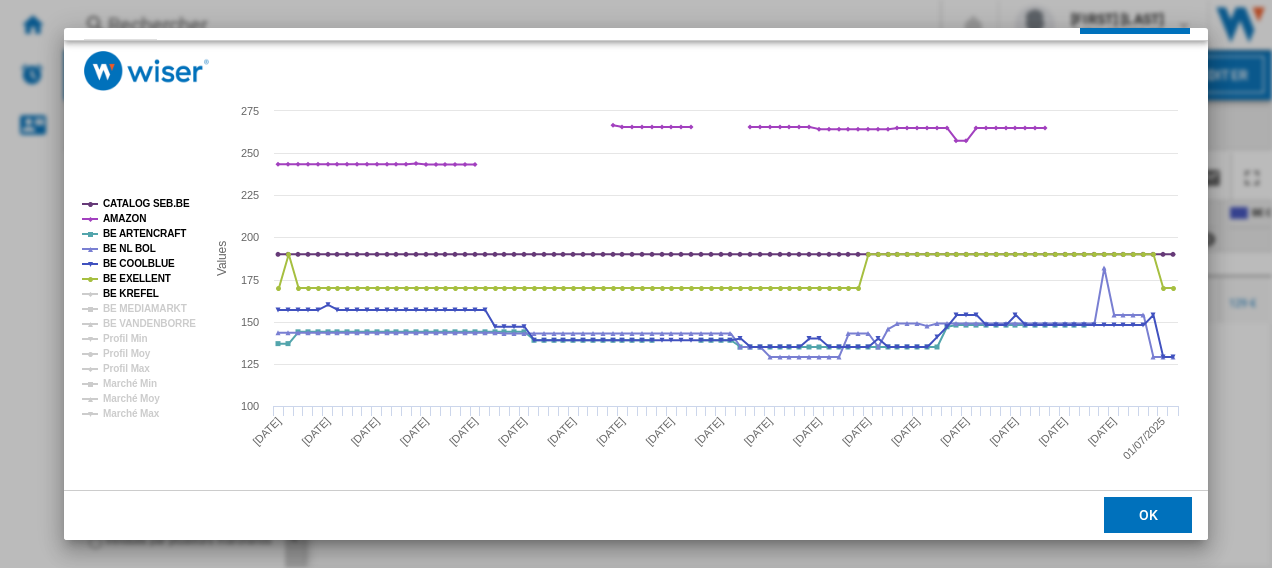 click on "BE KREFEL" at bounding box center (131, 293) 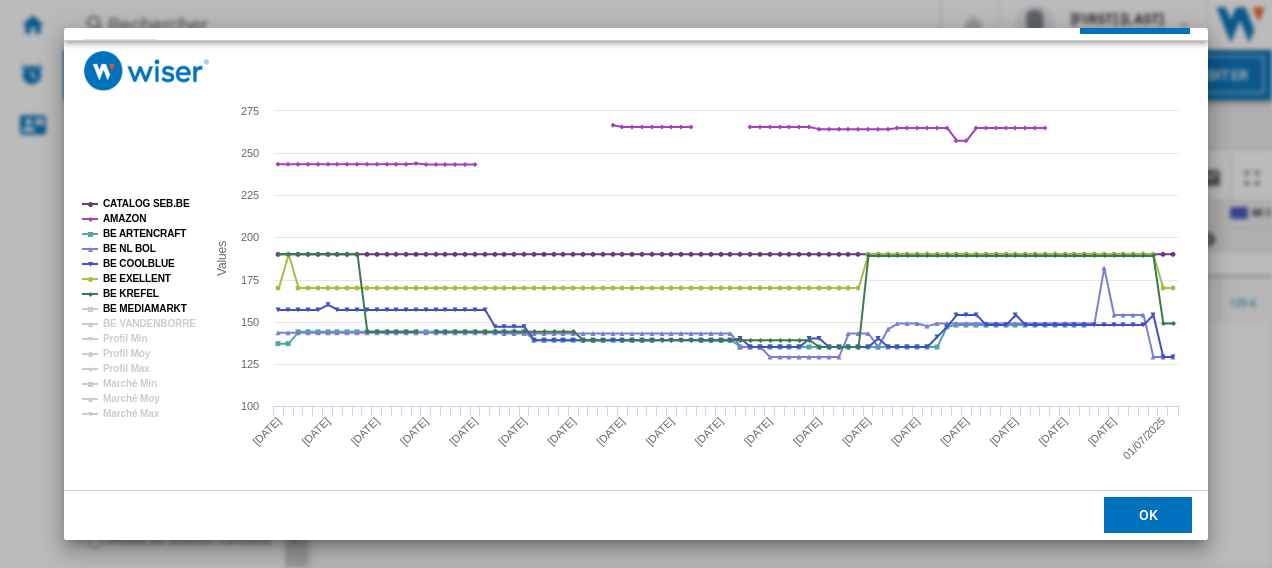 click on "BE MEDIAMARKT" at bounding box center (145, 308) 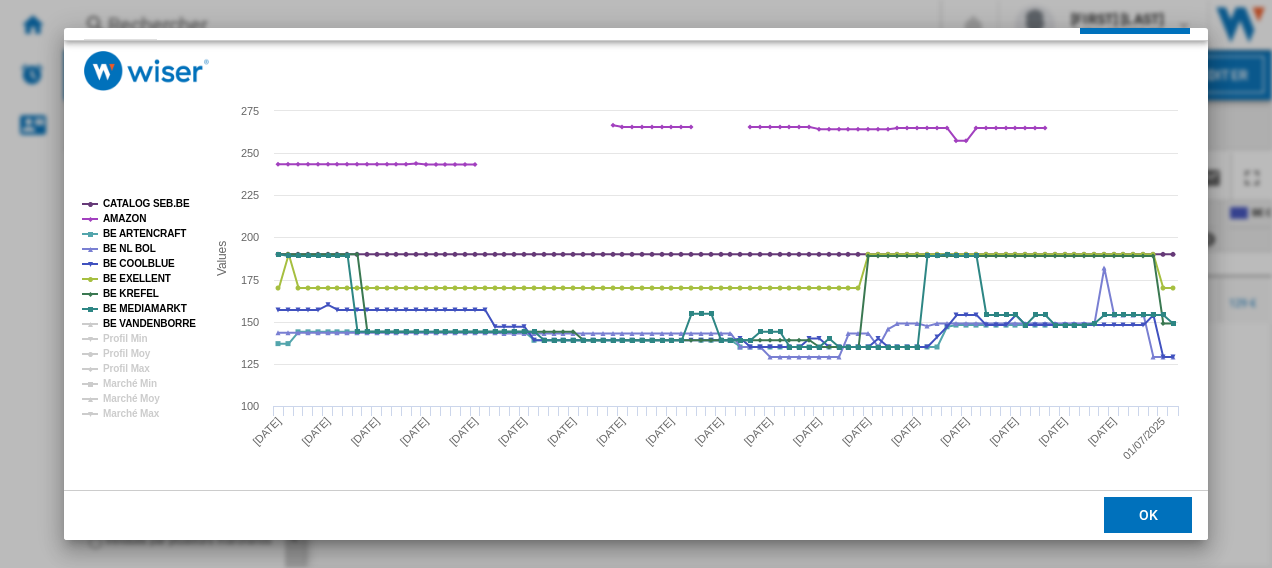 click on "BE VANDENBORRE" at bounding box center (149, 323) 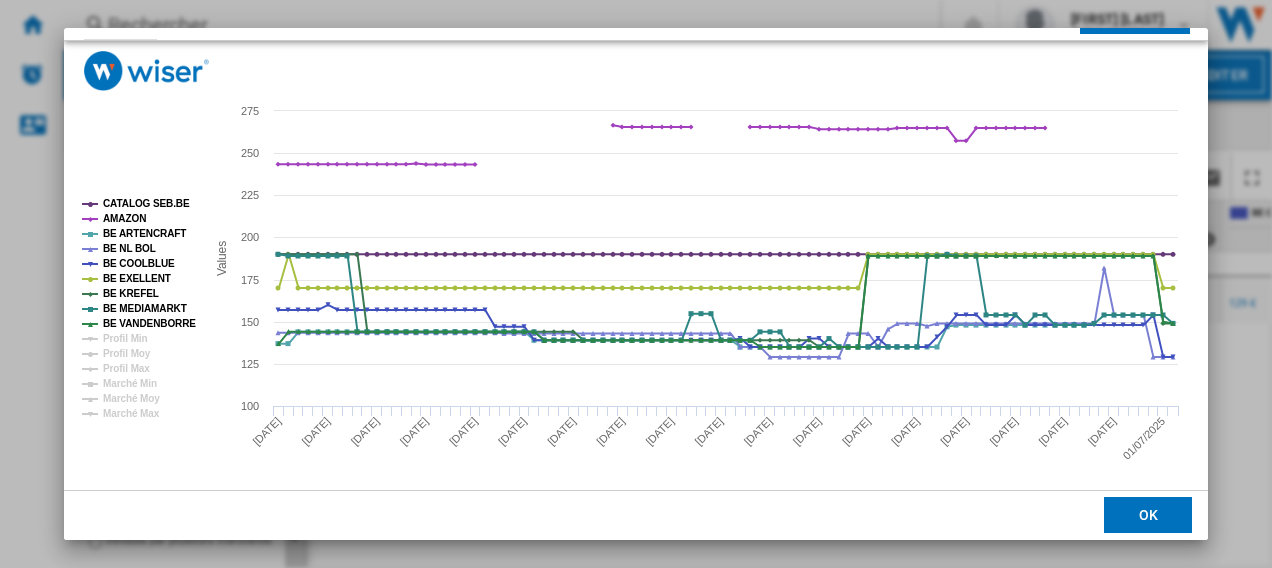 click on "OK" at bounding box center (1148, 515) 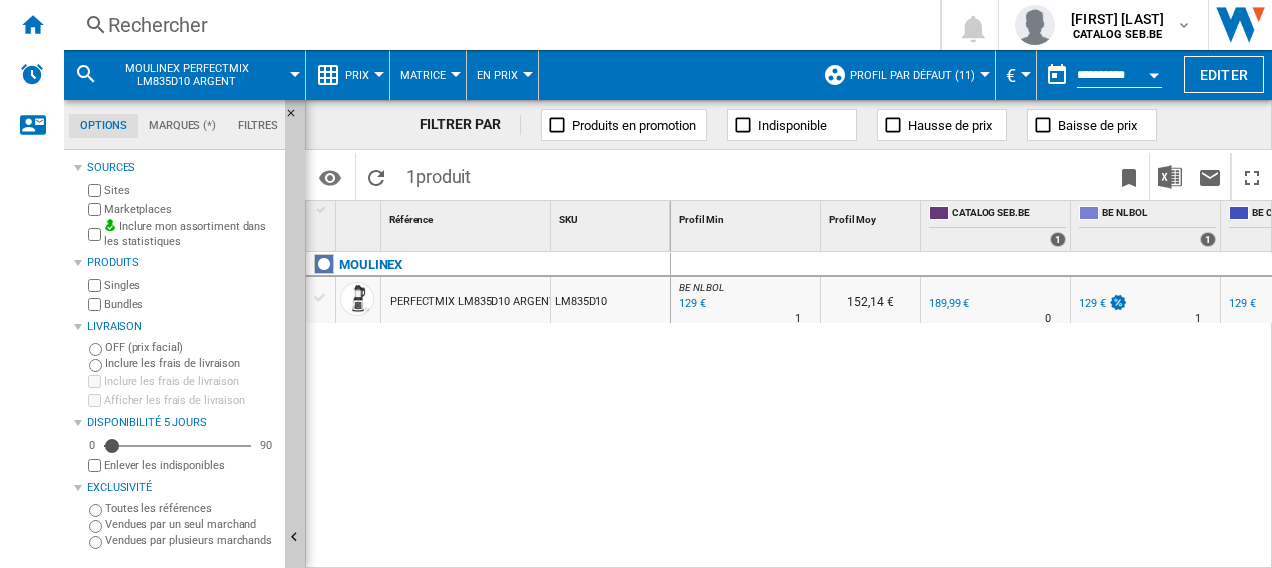 click on "Rechercher" at bounding box center [498, 25] 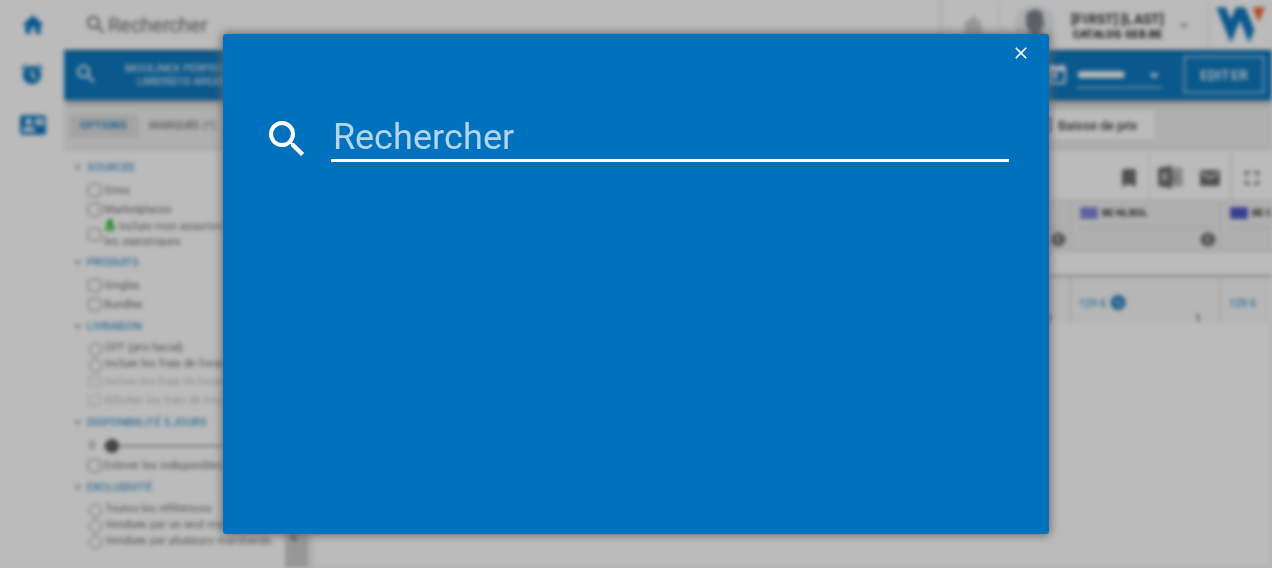 click at bounding box center (670, 138) 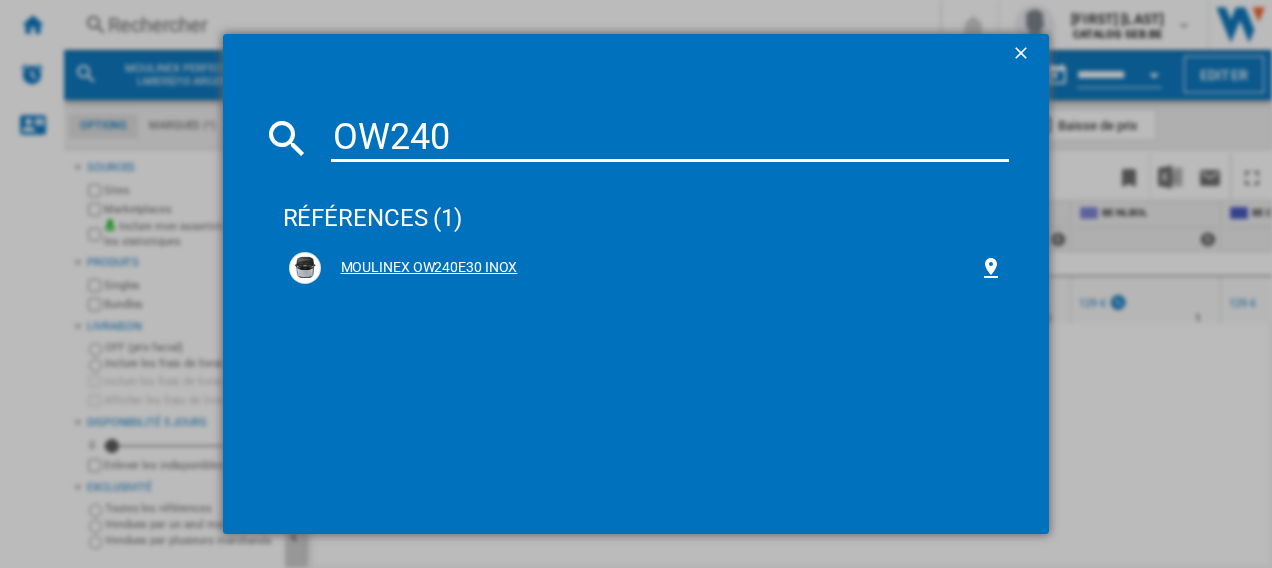 type on "OW240" 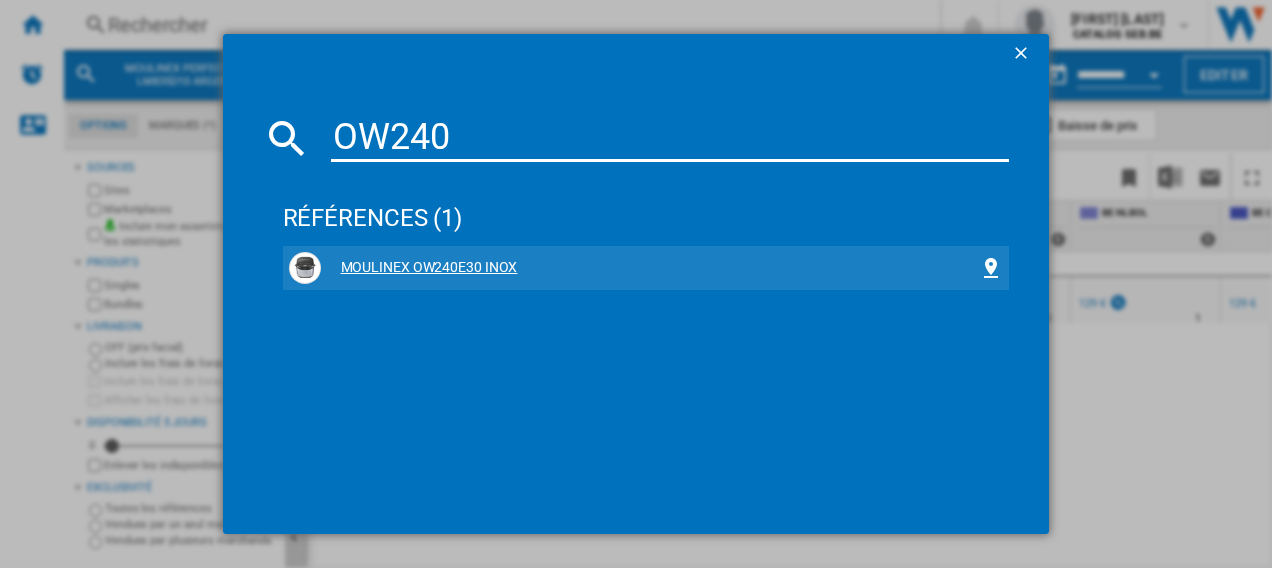 click on "MOULINEX OW240E30 INOX" at bounding box center (650, 268) 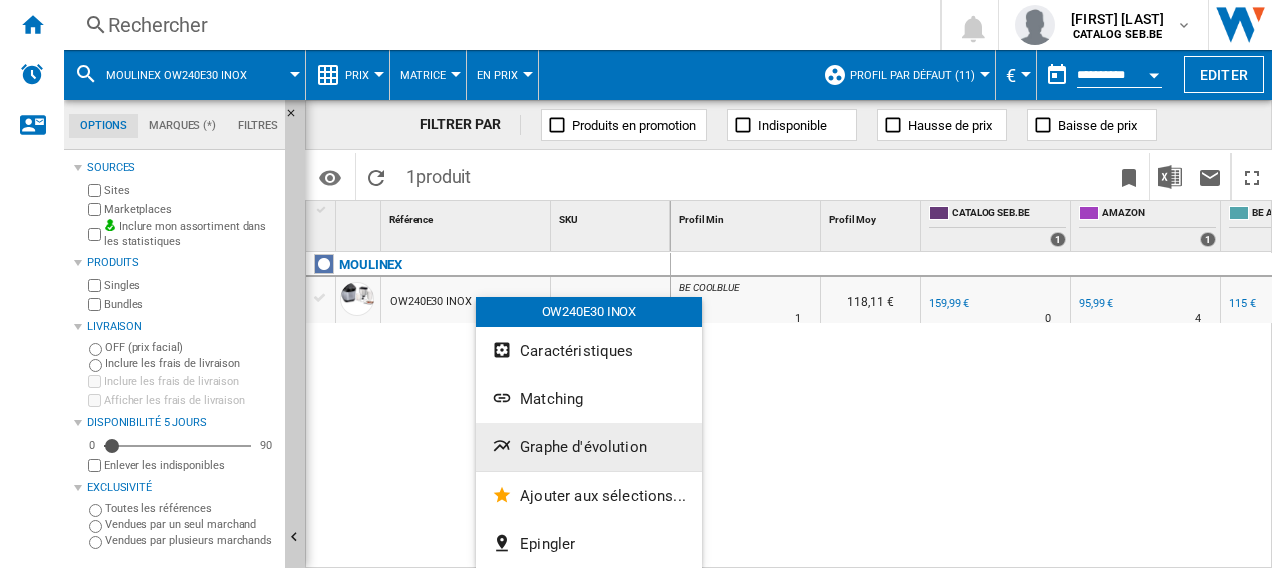 click on "Graphe d'évolution" at bounding box center [583, 447] 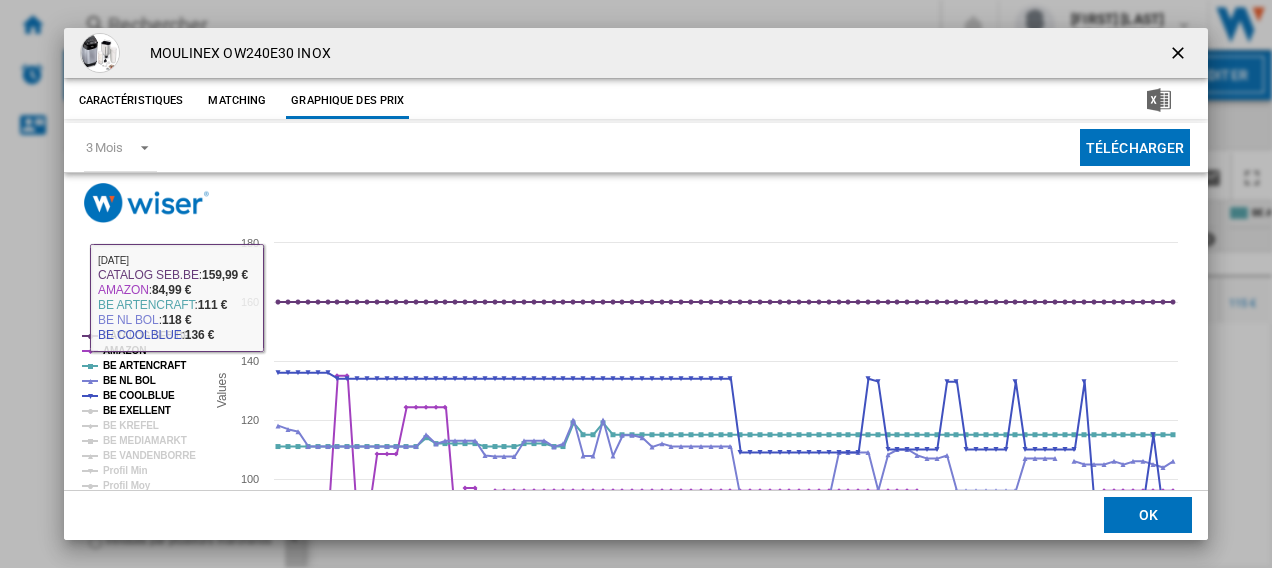 click on "BE EXELLENT" at bounding box center [137, 410] 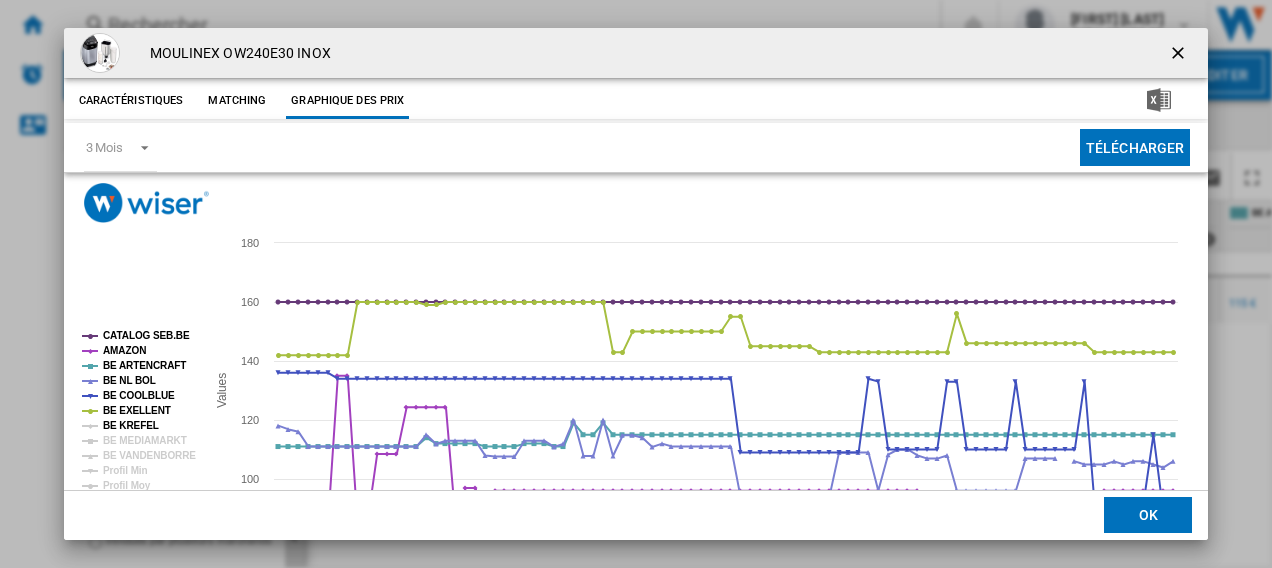 click on "BE KREFEL" at bounding box center [131, 425] 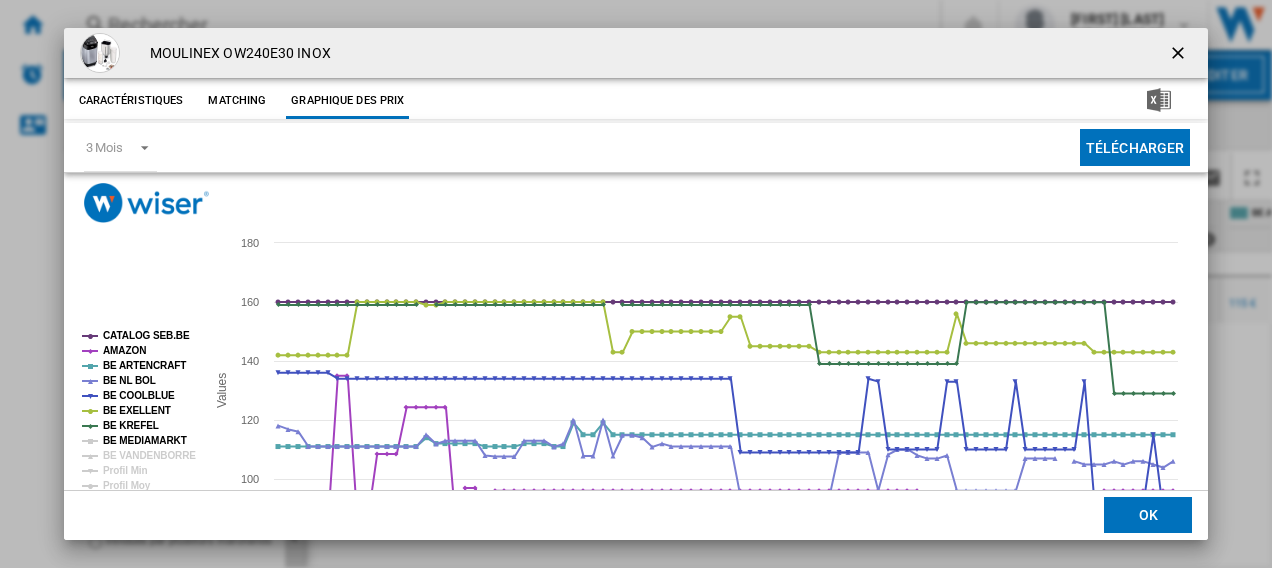 click on "BE MEDIAMARKT" at bounding box center (145, 440) 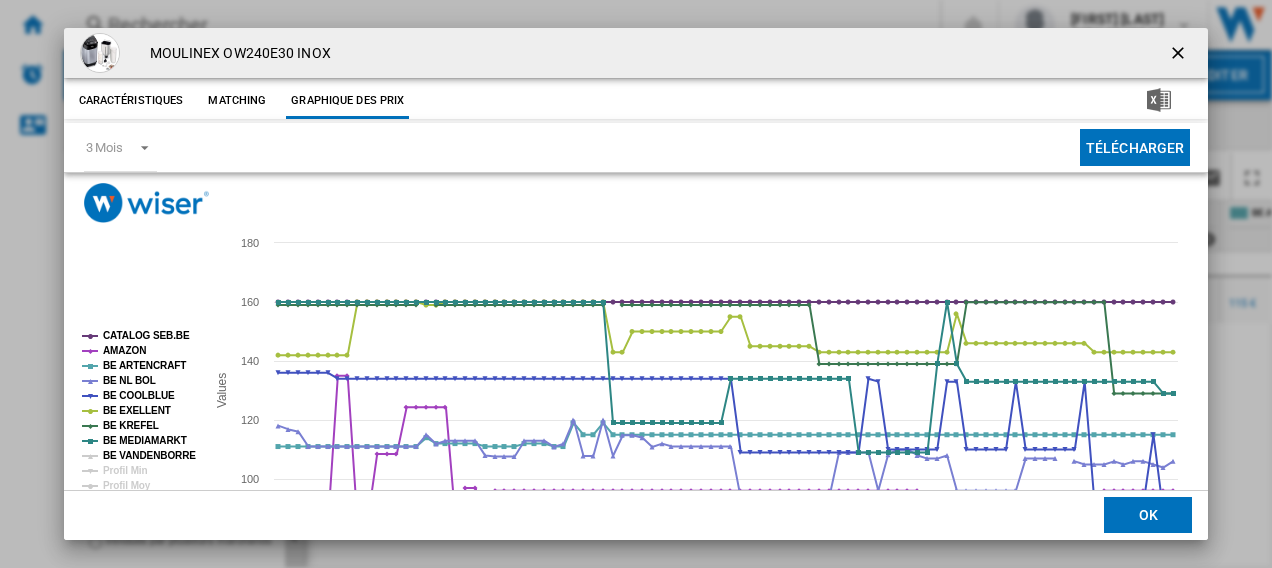 click on "BE VANDENBORRE" at bounding box center [149, 455] 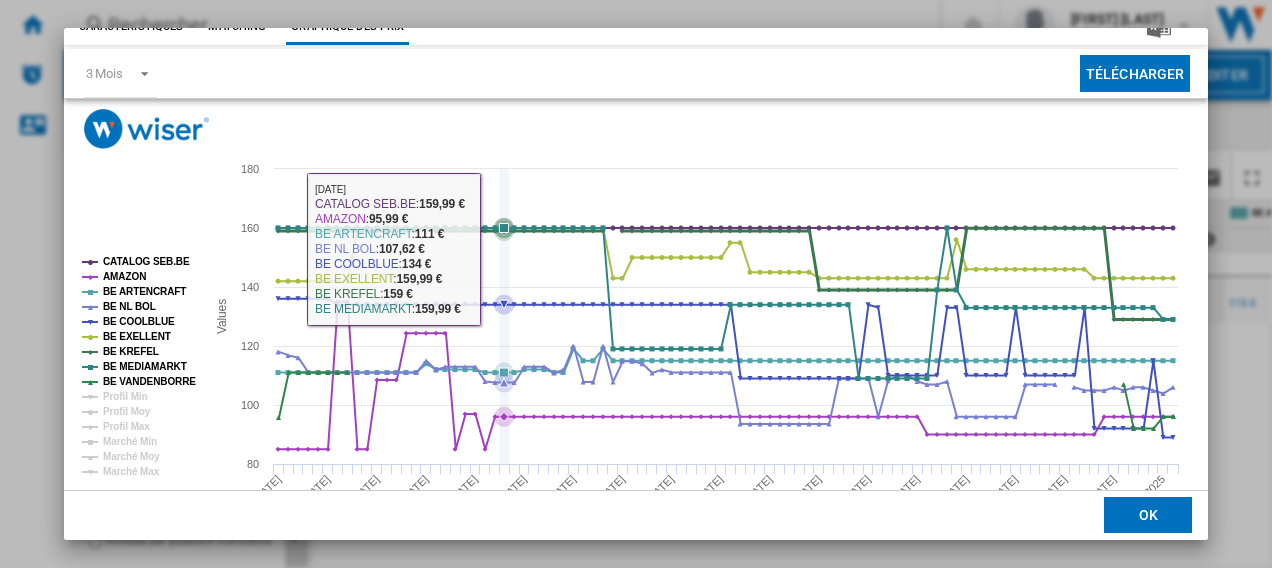 scroll, scrollTop: 132, scrollLeft: 0, axis: vertical 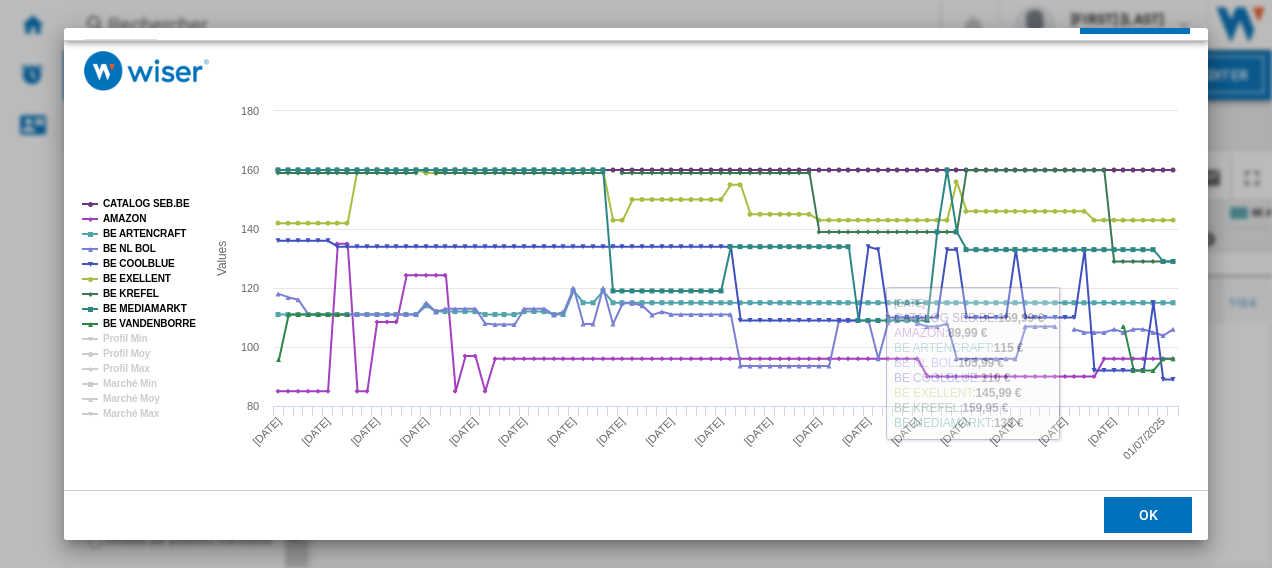 click on "OK" at bounding box center (1148, 515) 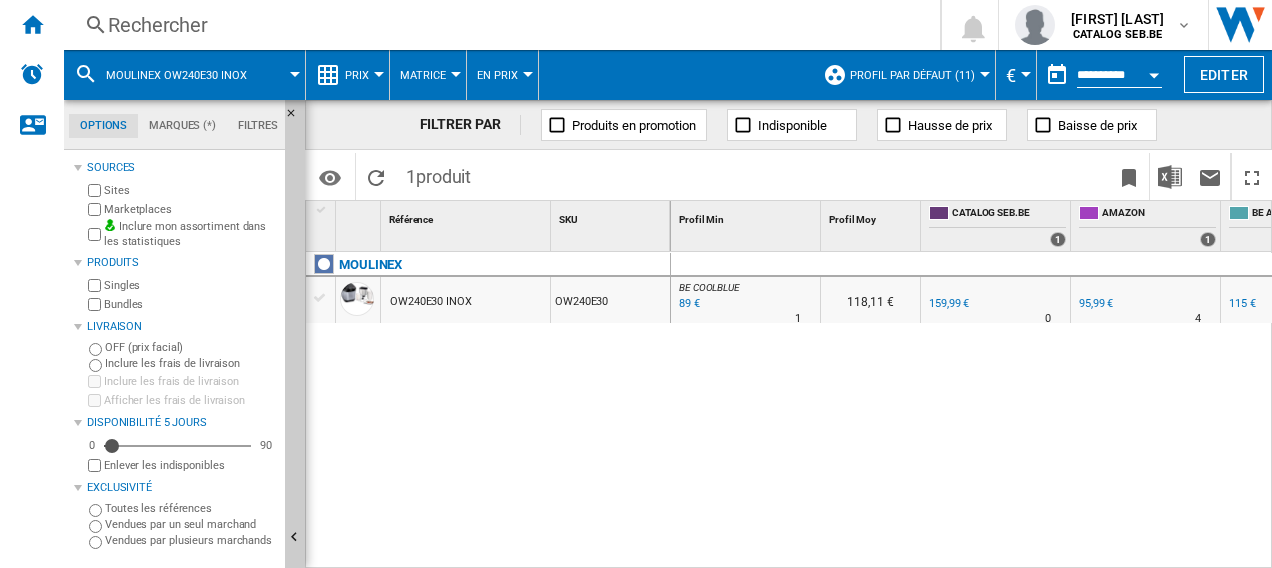 click on "Rechercher" at bounding box center (498, 25) 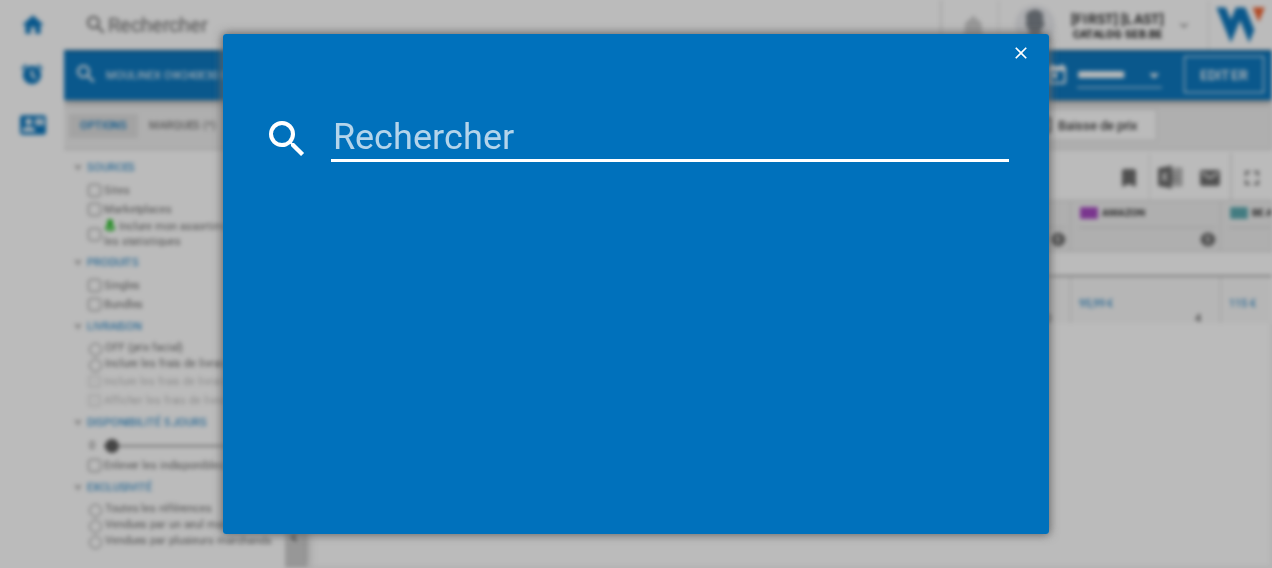 click at bounding box center (670, 138) 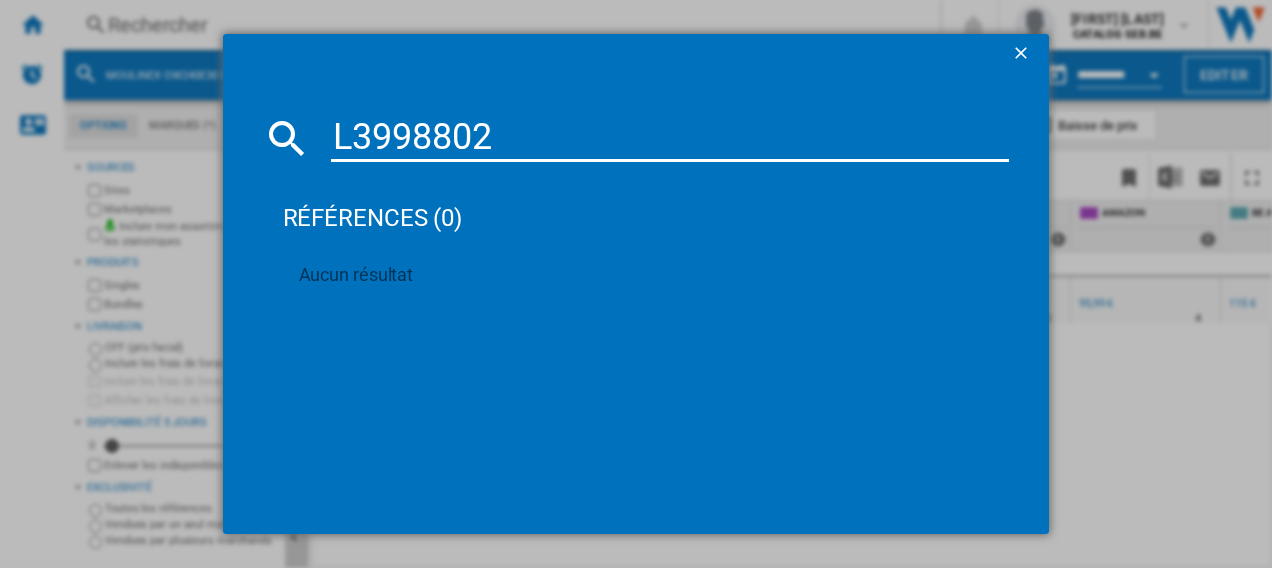 click on "L3998802" at bounding box center (670, 138) 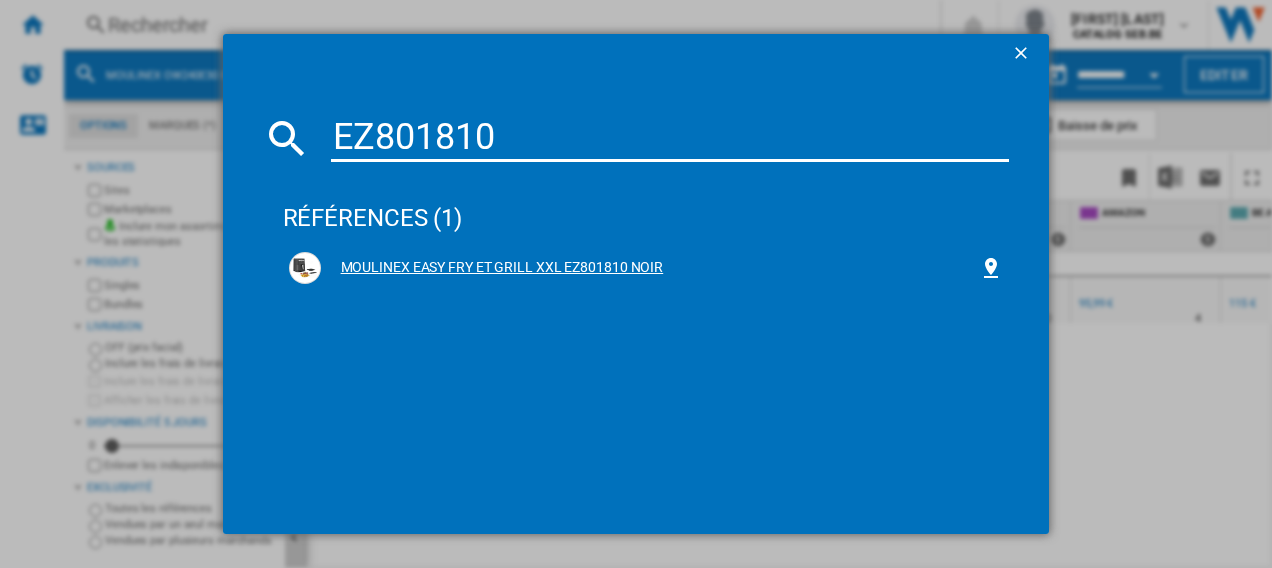 type on "EZ801810" 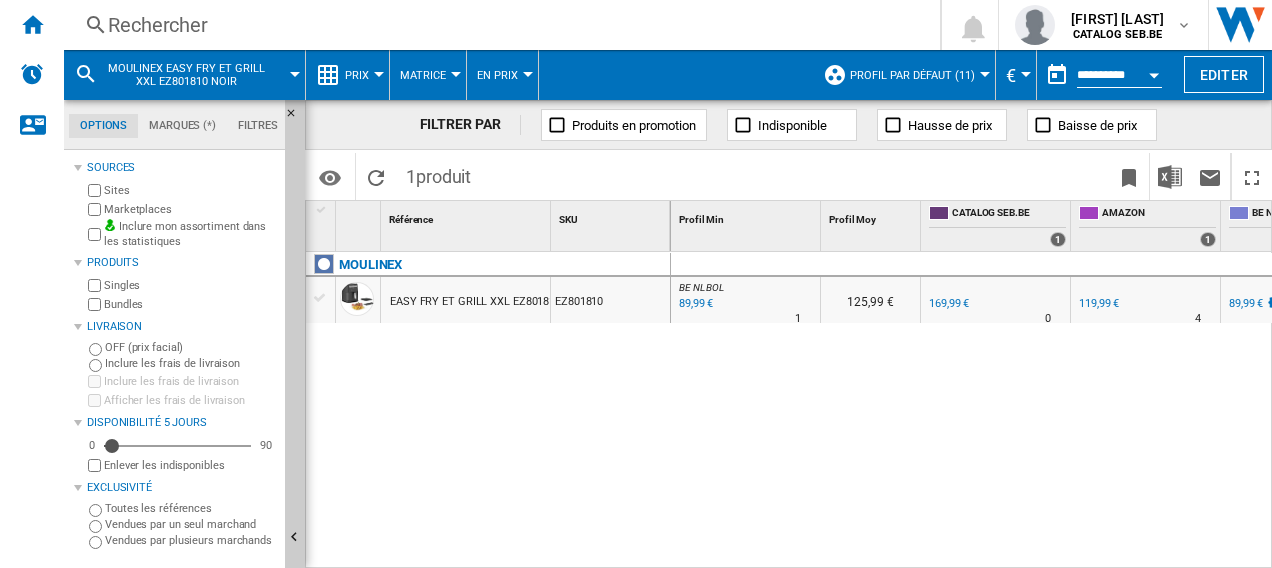 click on "MOULINEX
EASY FRY ET GRILL XXL EZ801810 NOIR
EZ801810" at bounding box center [488, 405] 